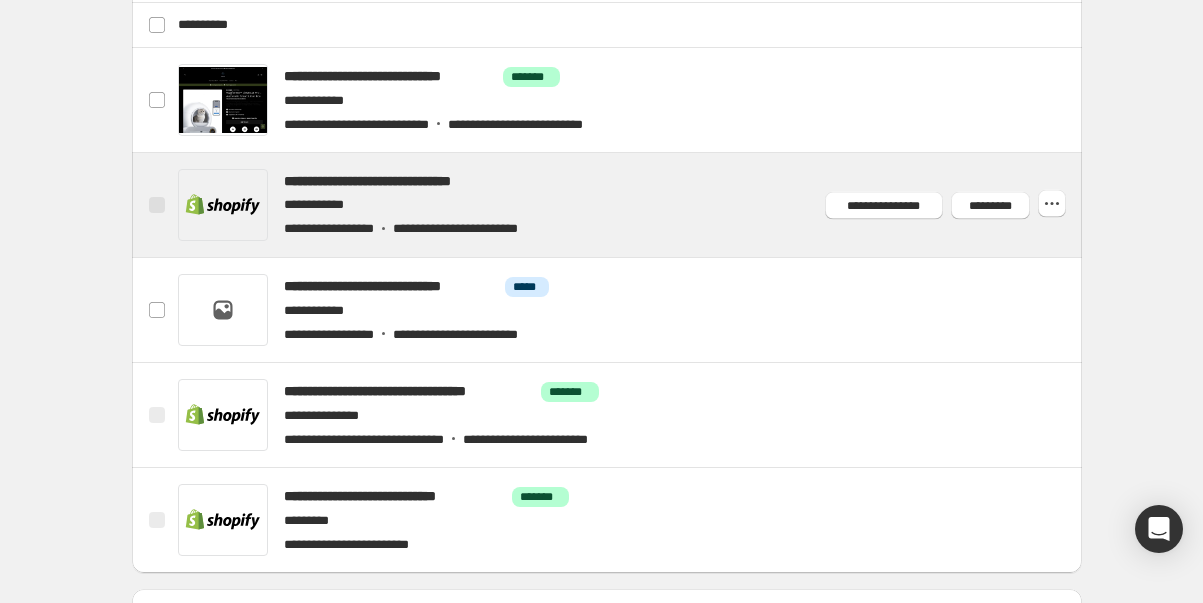 scroll, scrollTop: 789, scrollLeft: 0, axis: vertical 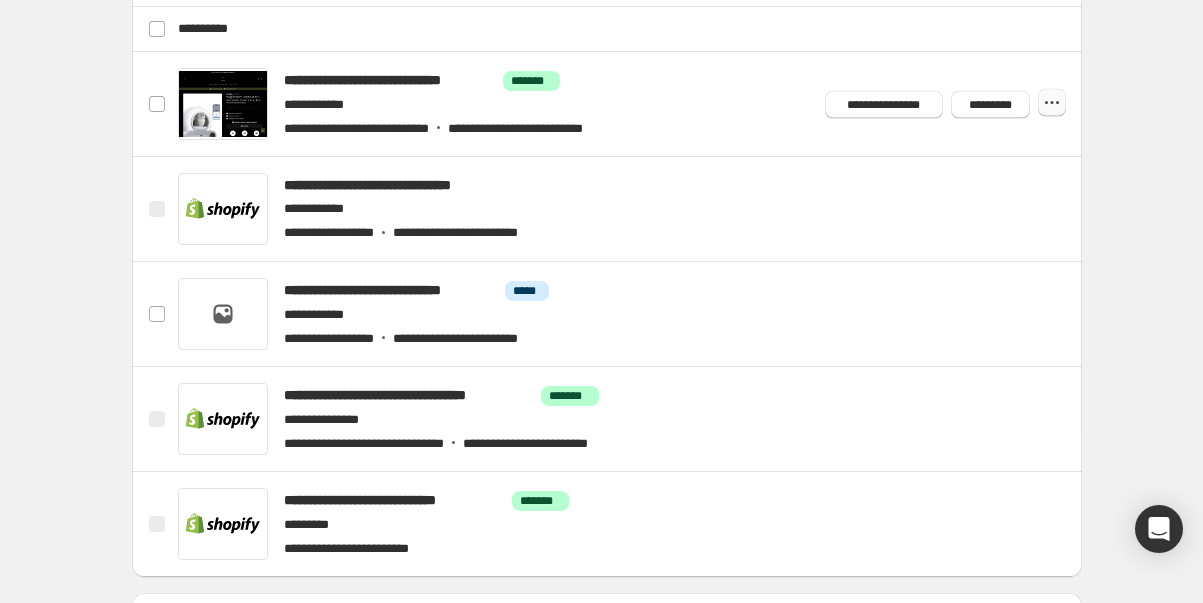click 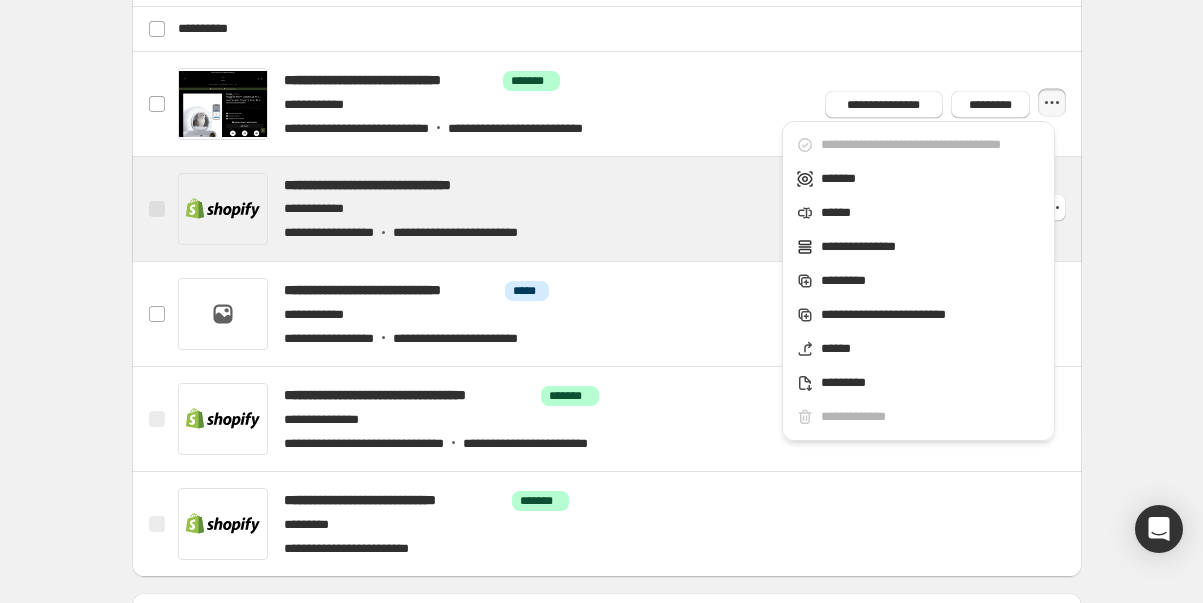 click at bounding box center (631, 209) 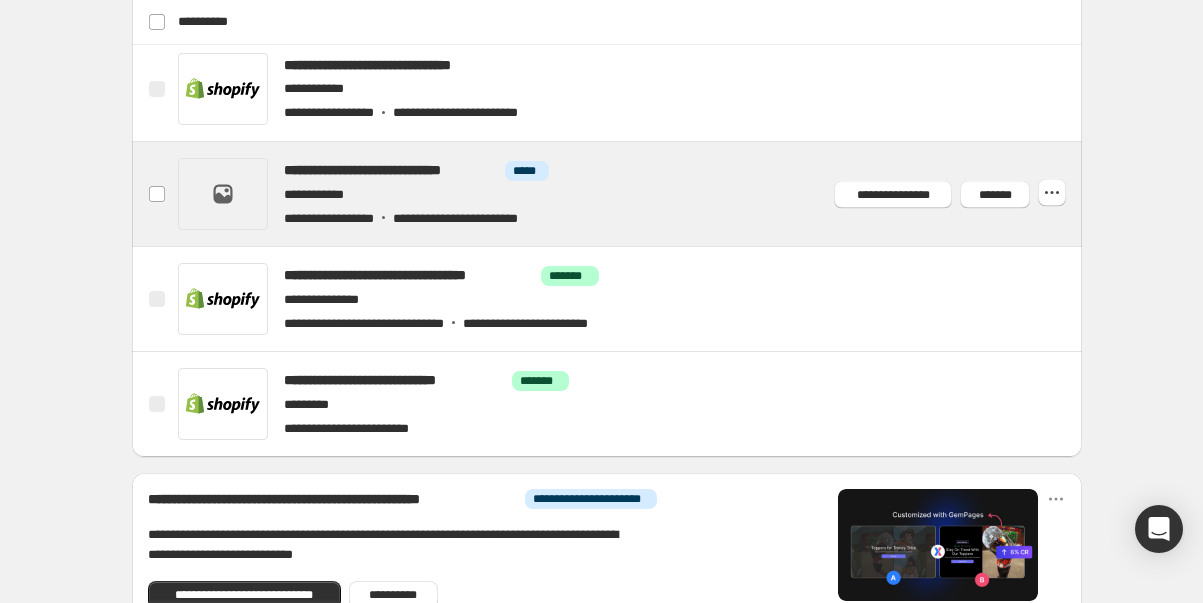 scroll, scrollTop: 905, scrollLeft: 0, axis: vertical 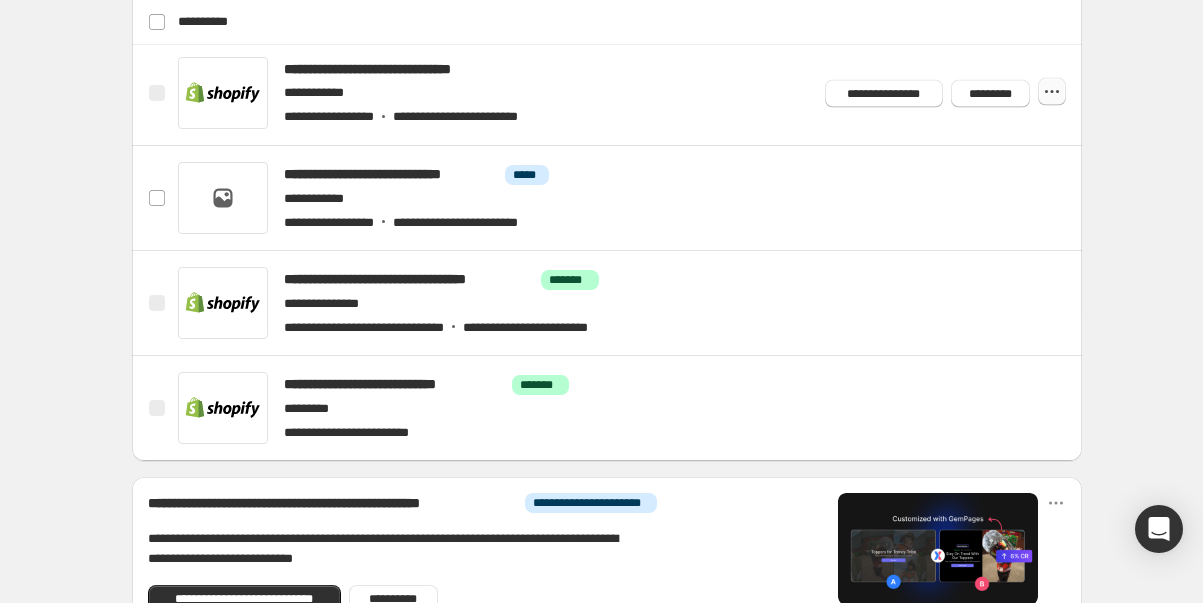 click 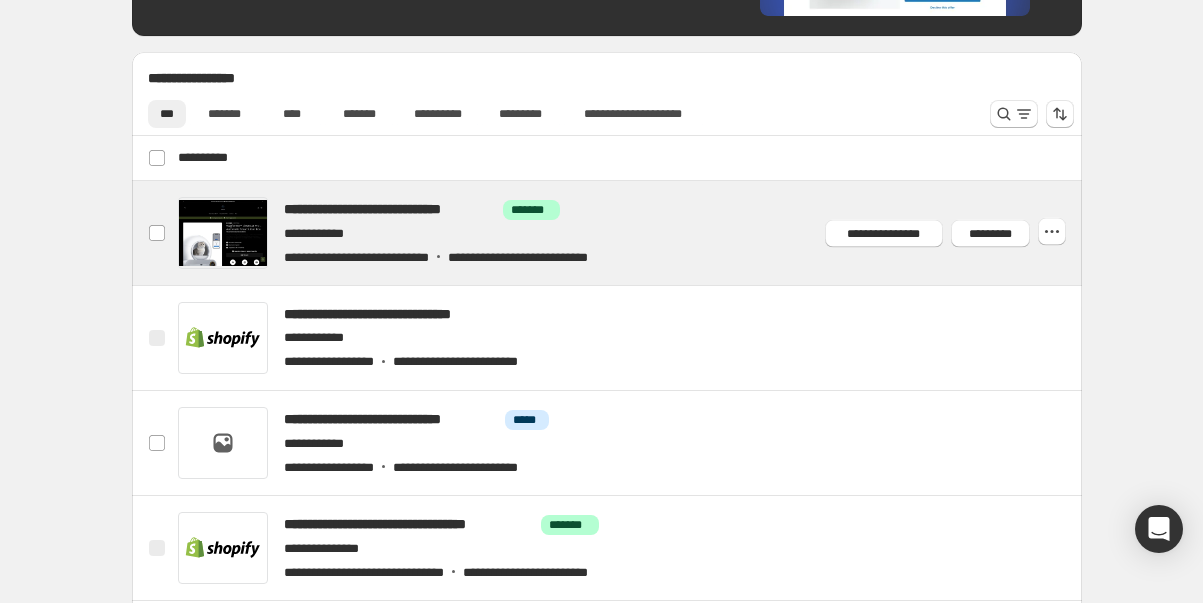 scroll, scrollTop: 691, scrollLeft: 0, axis: vertical 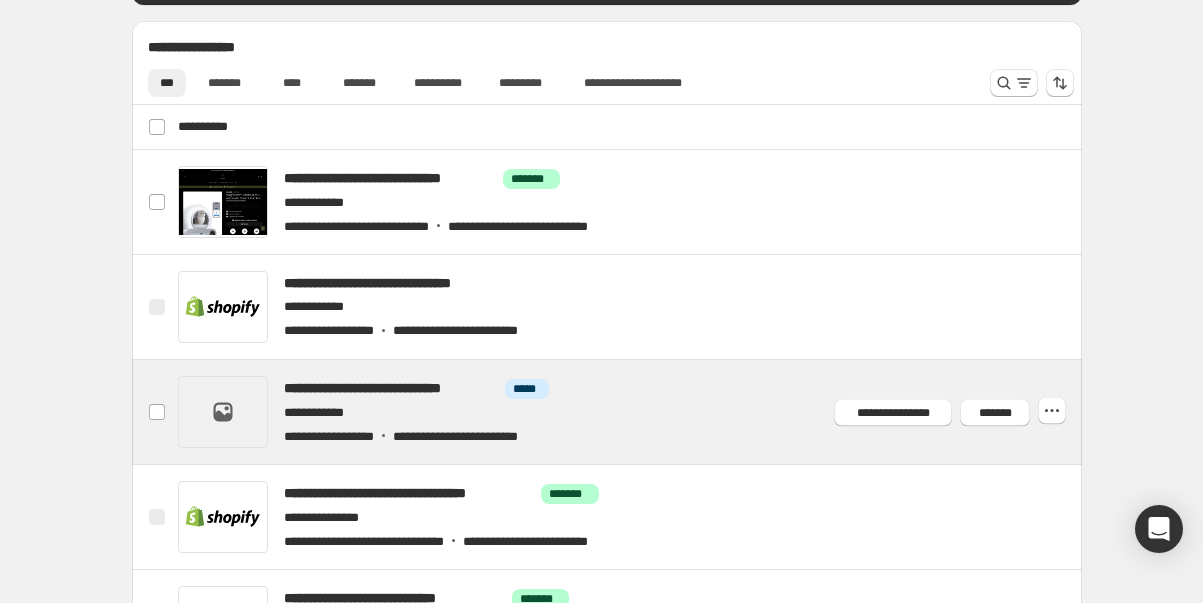click at bounding box center (631, 412) 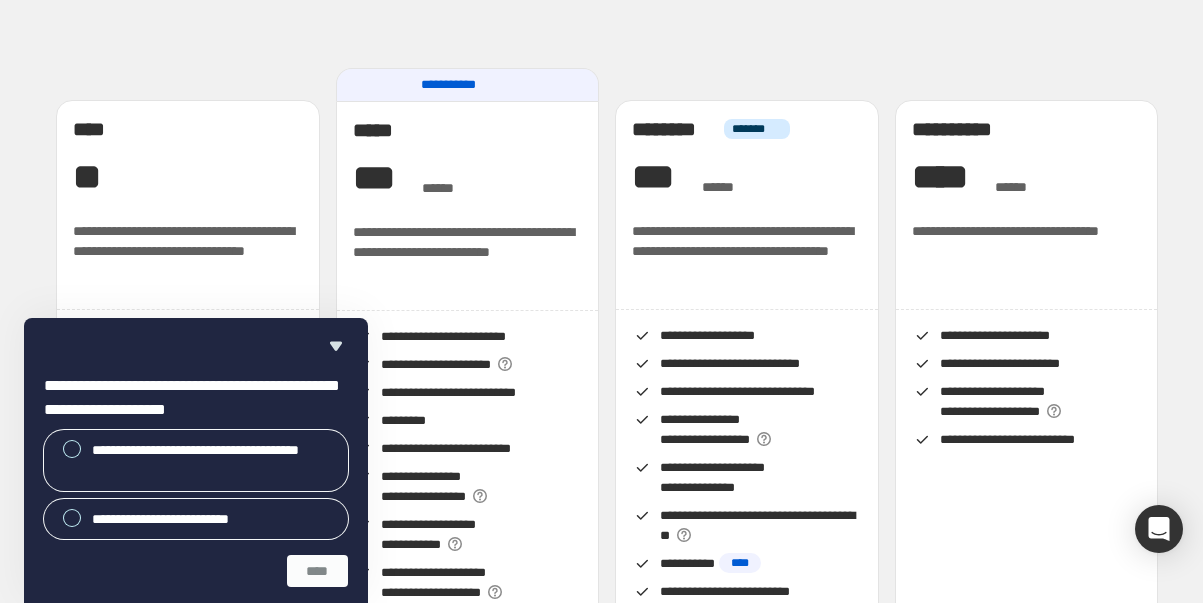 scroll, scrollTop: 0, scrollLeft: 0, axis: both 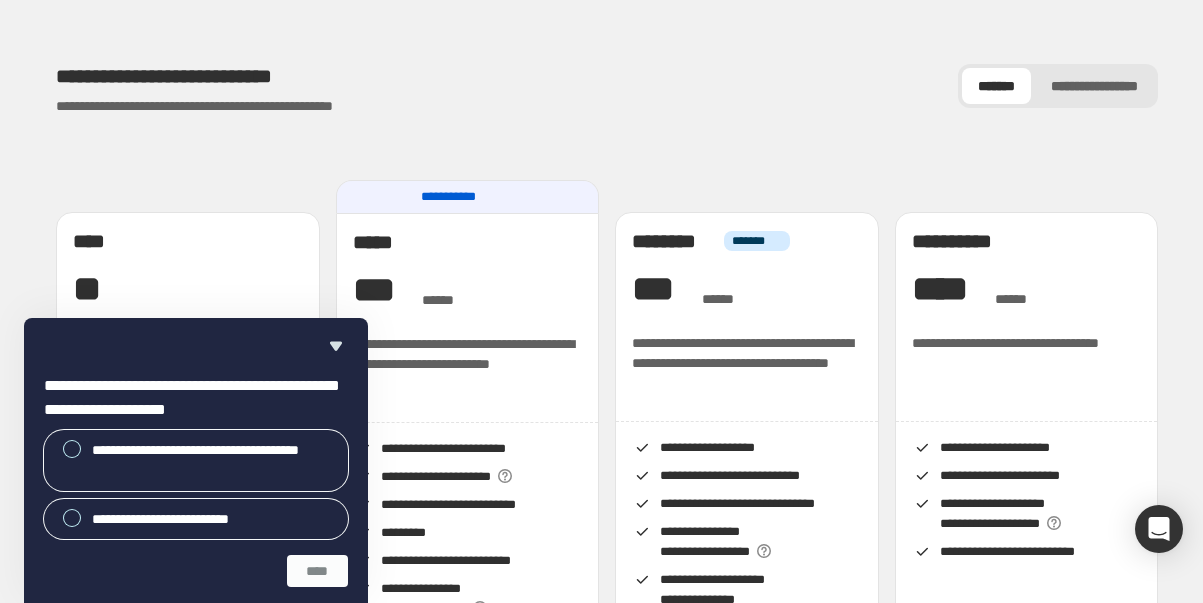 click on "**********" at bounding box center [1094, 86] 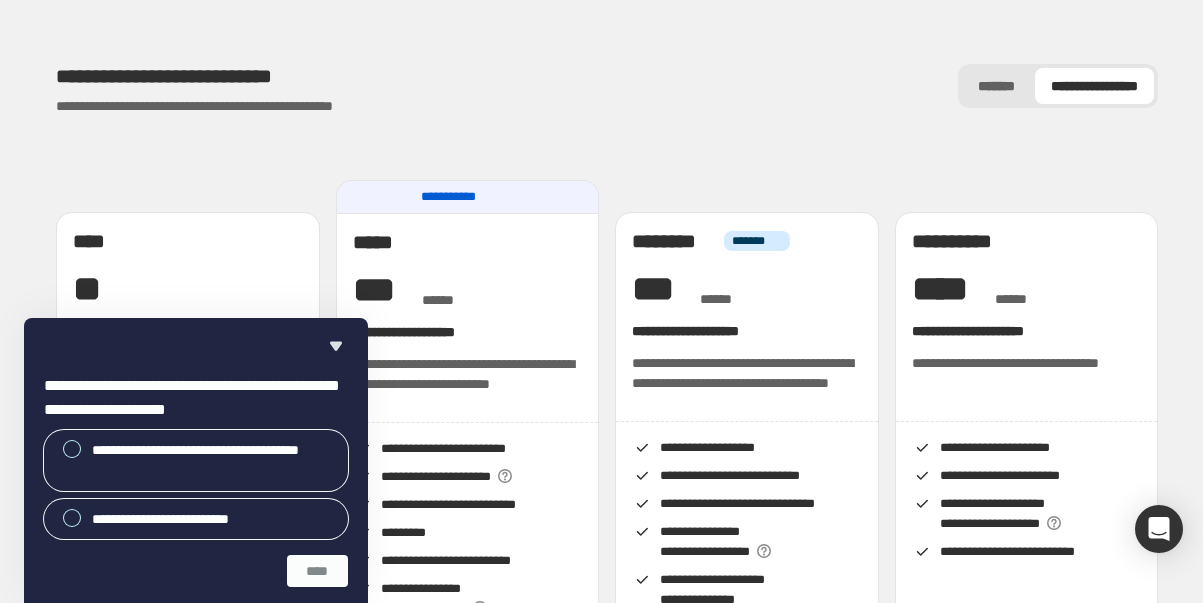 click on "*******" at bounding box center (996, 86) 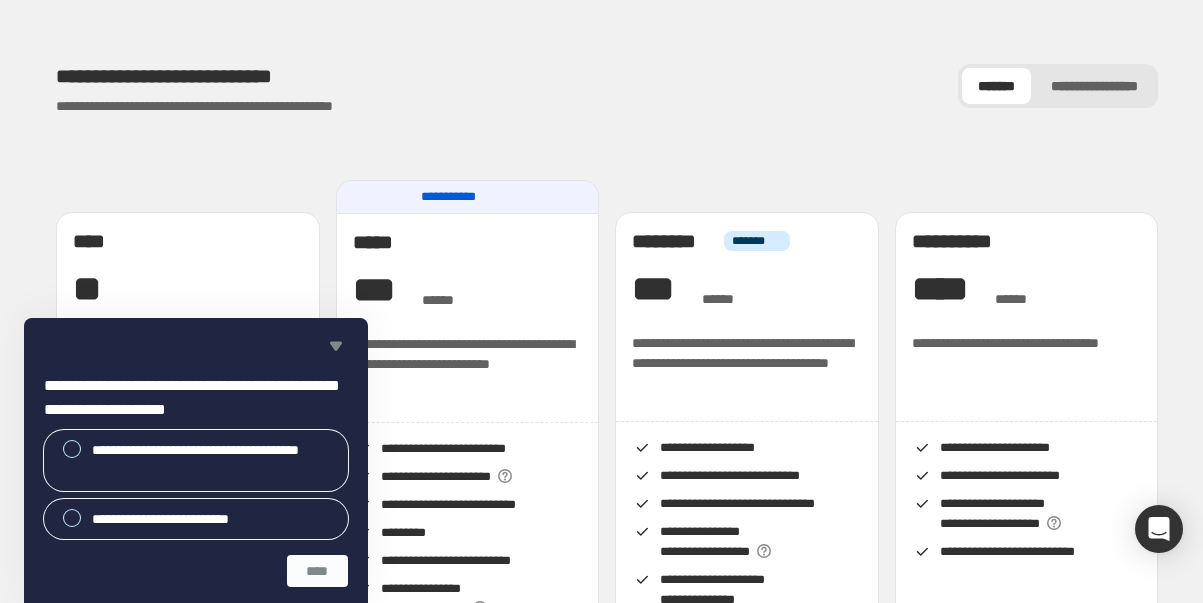 click 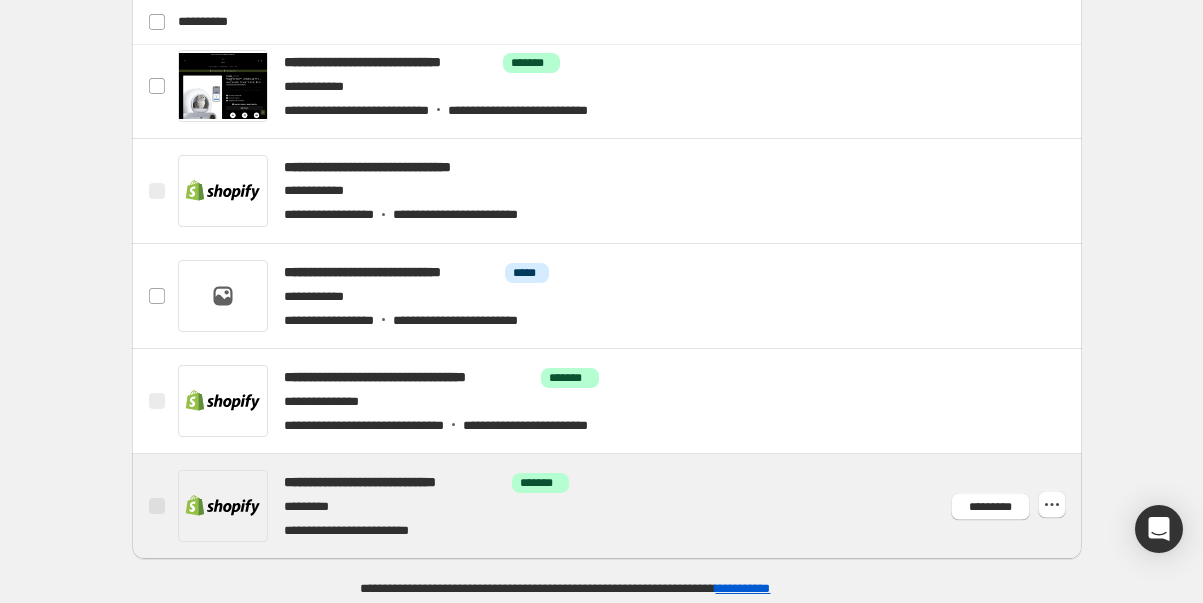 scroll, scrollTop: 419, scrollLeft: 0, axis: vertical 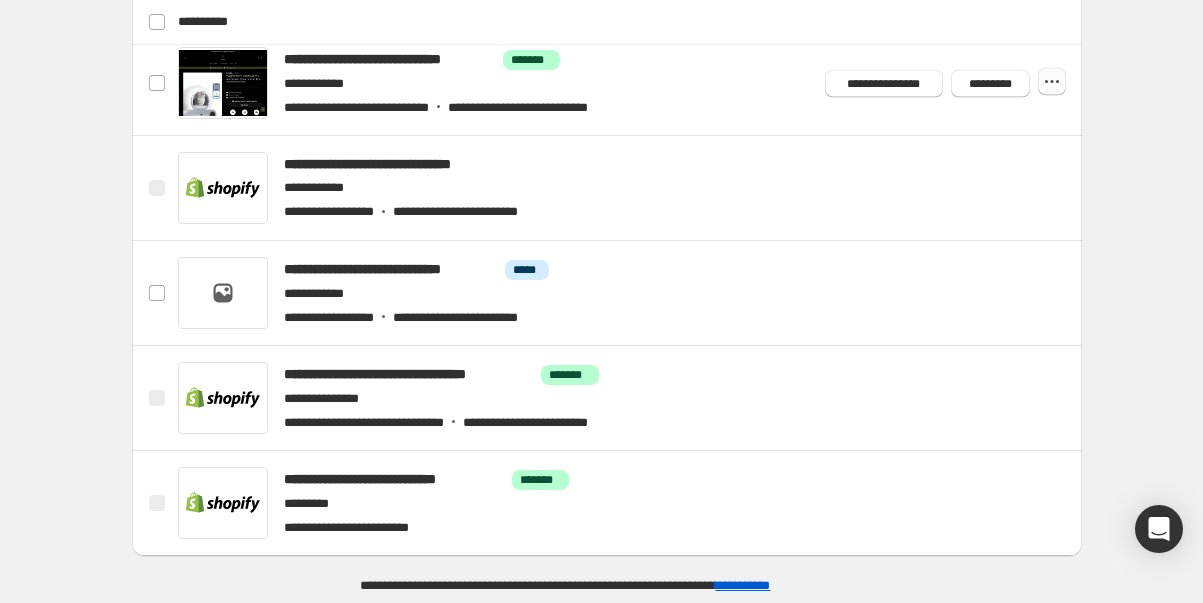 click 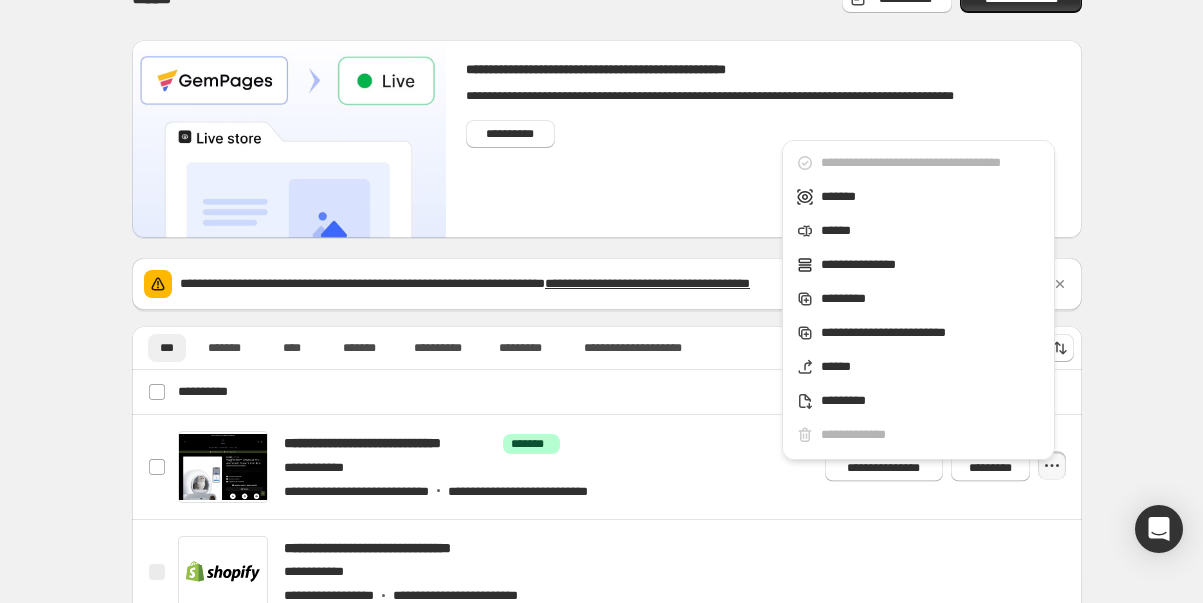 scroll, scrollTop: 36, scrollLeft: 0, axis: vertical 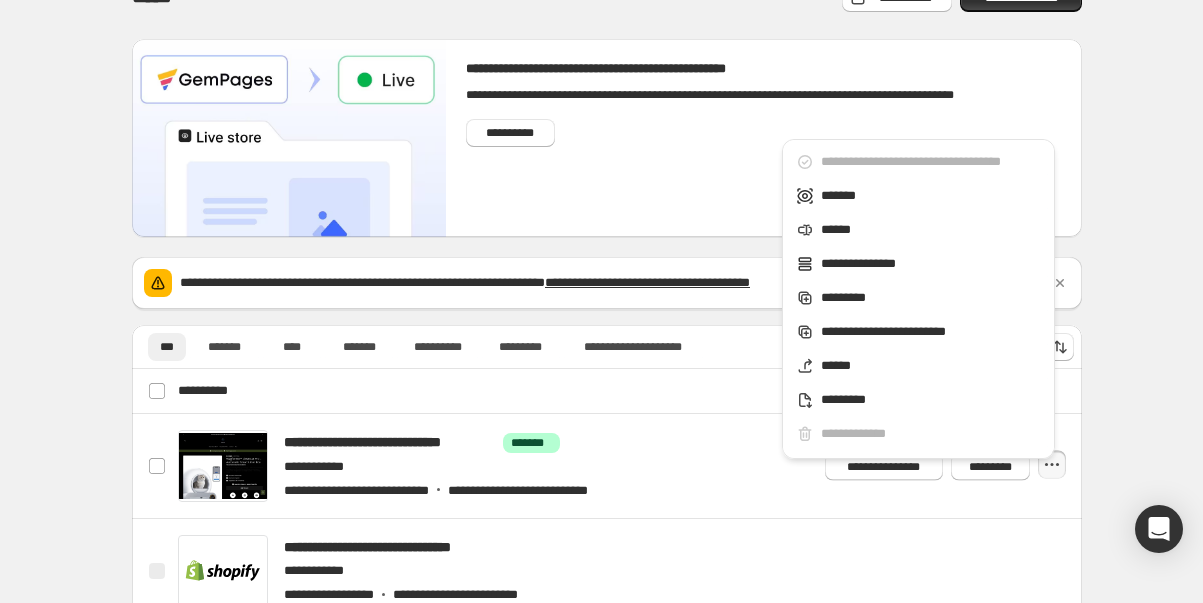 click on "**********" at bounding box center (607, 475) 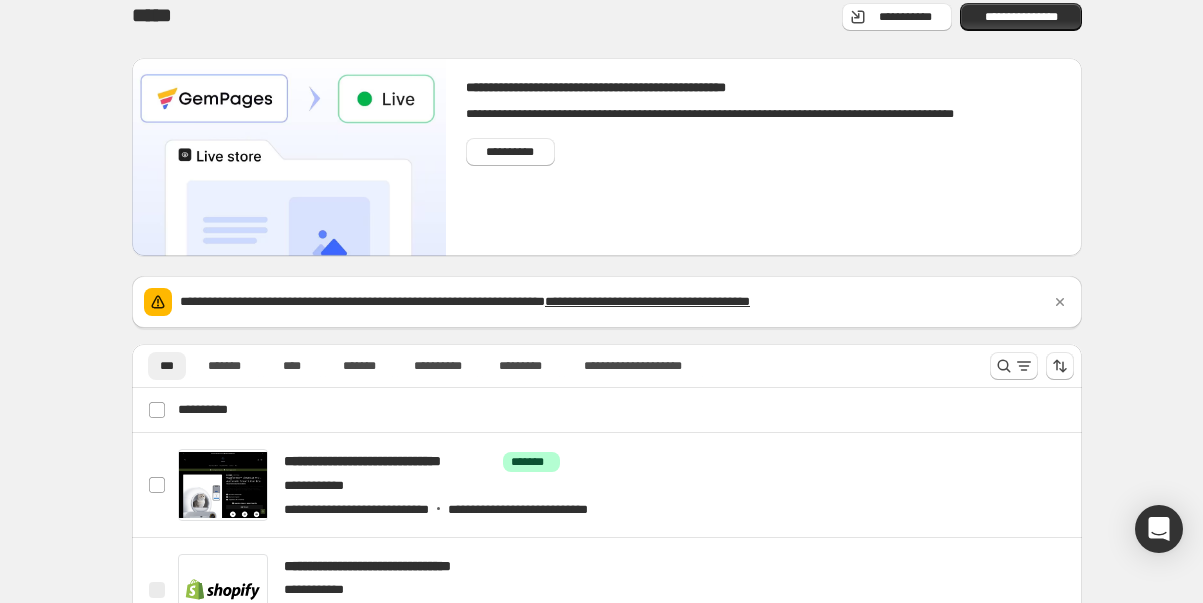 scroll, scrollTop: 0, scrollLeft: 0, axis: both 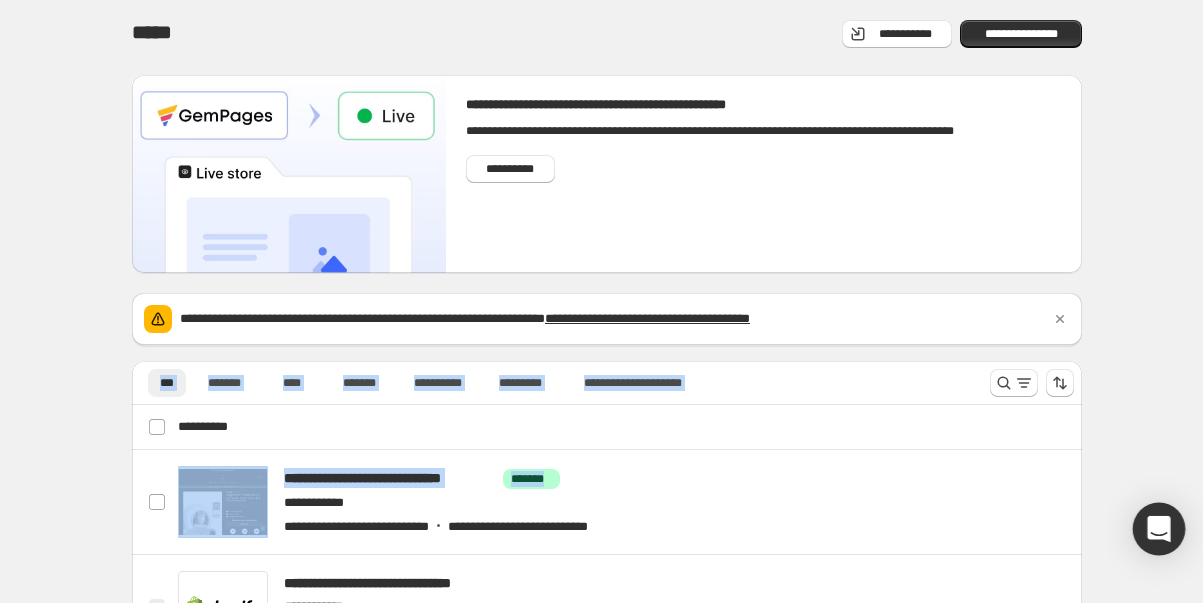 drag, startPoint x: 1221, startPoint y: 473, endPoint x: 1173, endPoint y: 549, distance: 89.88882 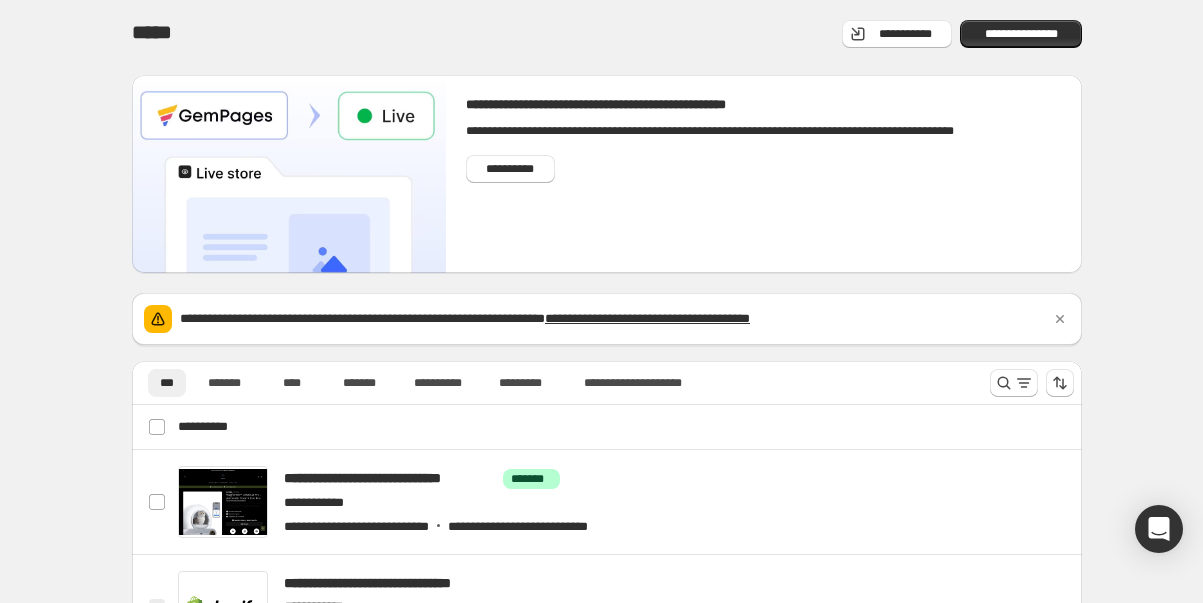 click on "**********" at bounding box center [607, 511] 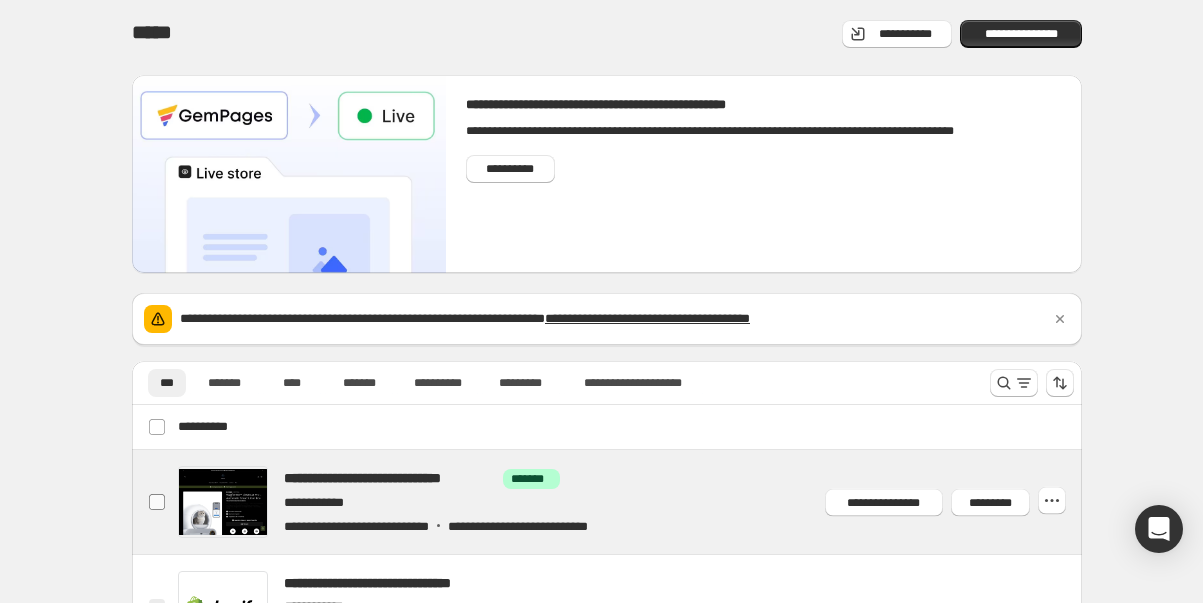 click at bounding box center [157, 502] 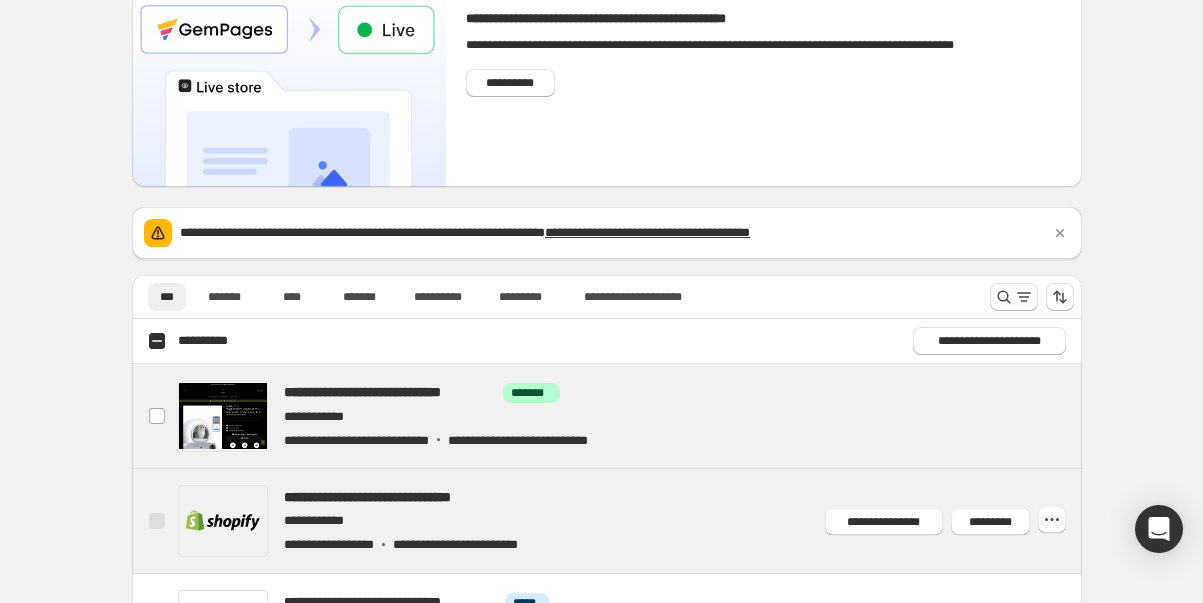 scroll, scrollTop: 419, scrollLeft: 0, axis: vertical 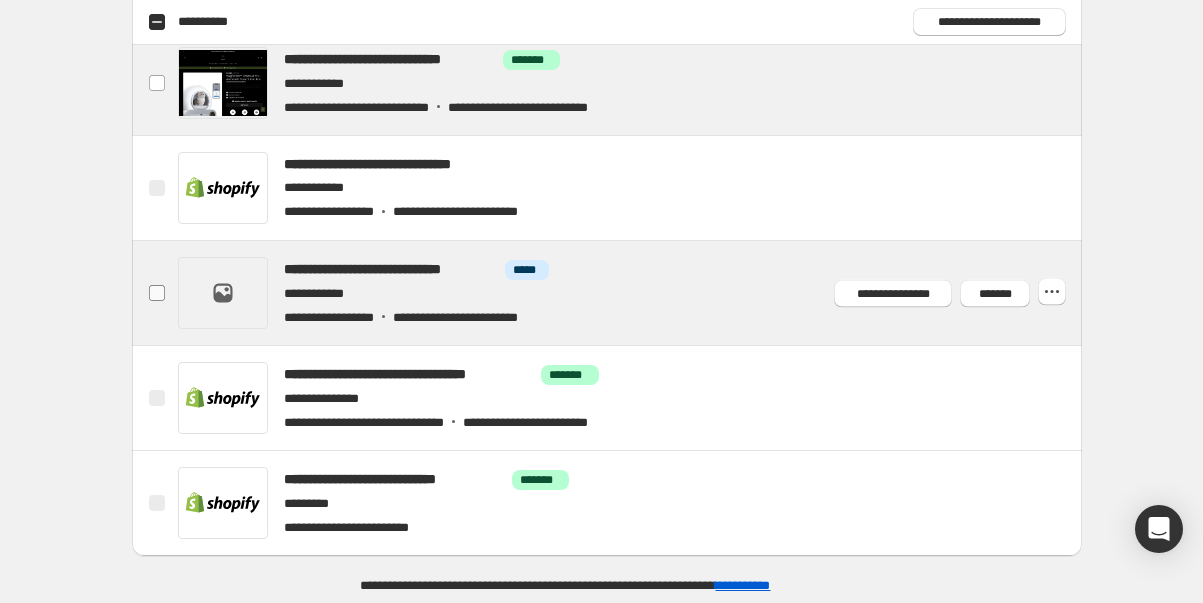 click at bounding box center [157, 293] 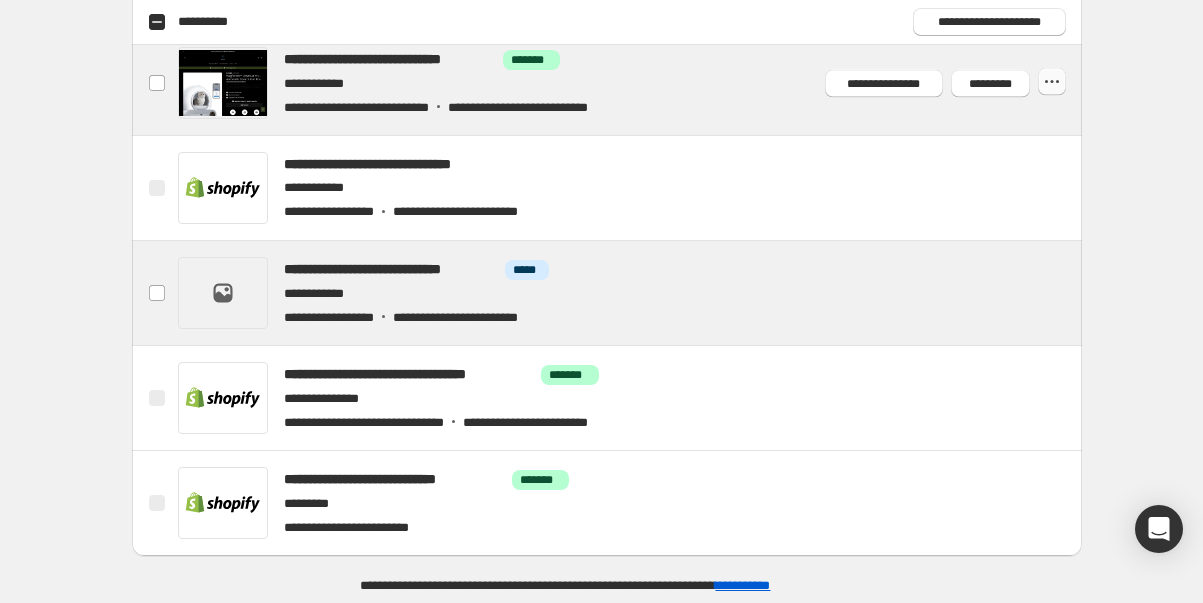 click 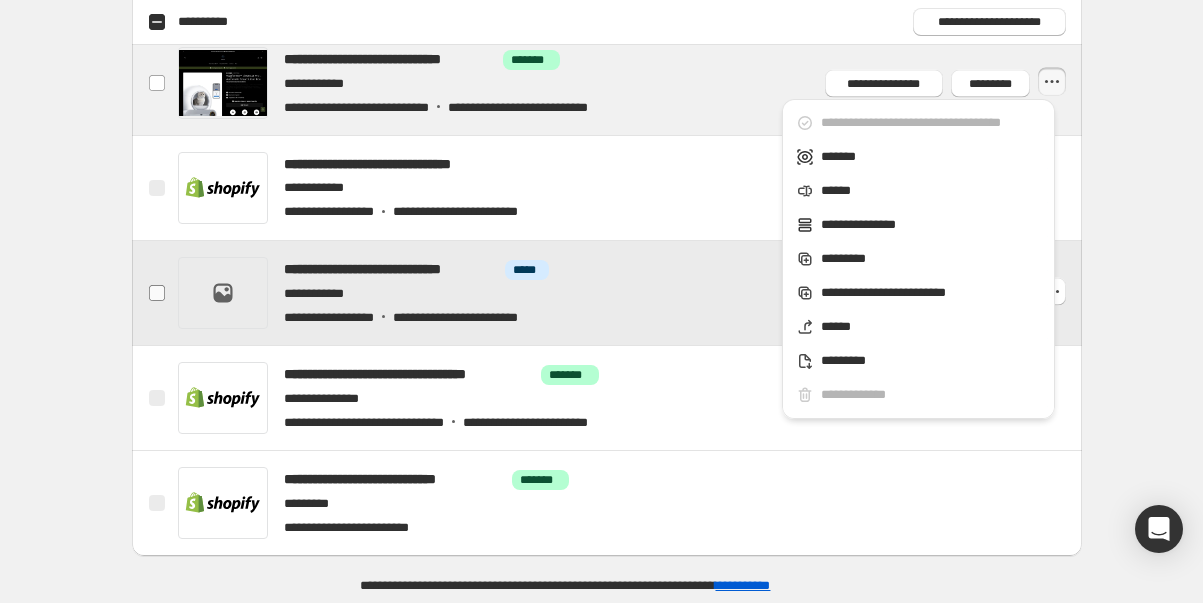 click at bounding box center (157, 293) 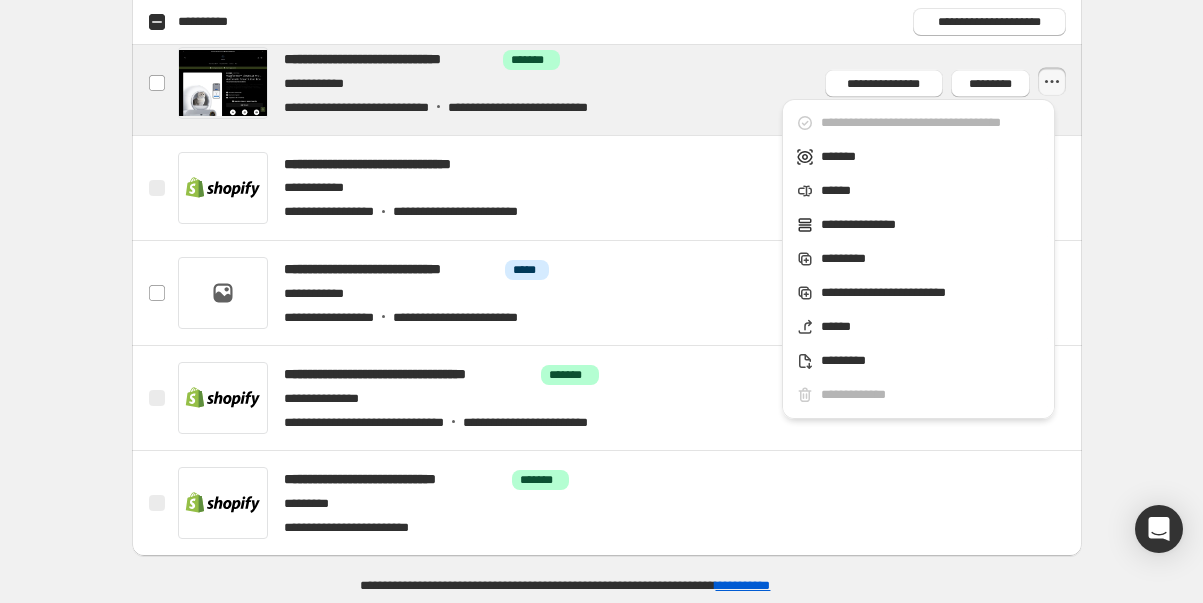 click on "**********" at bounding box center (607, 92) 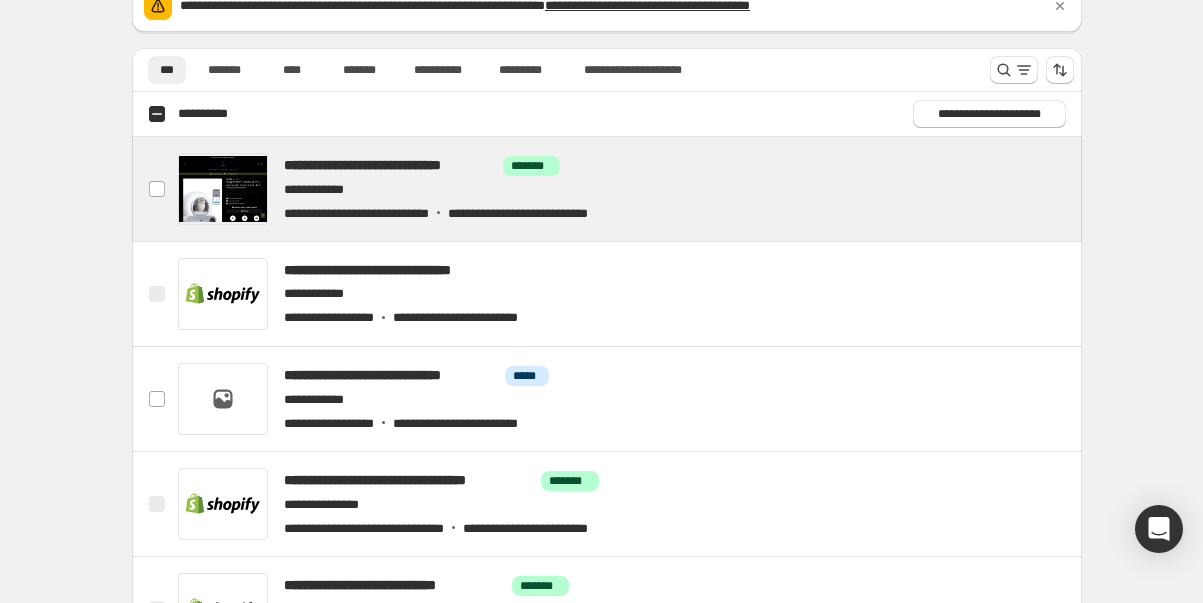 scroll, scrollTop: 87, scrollLeft: 0, axis: vertical 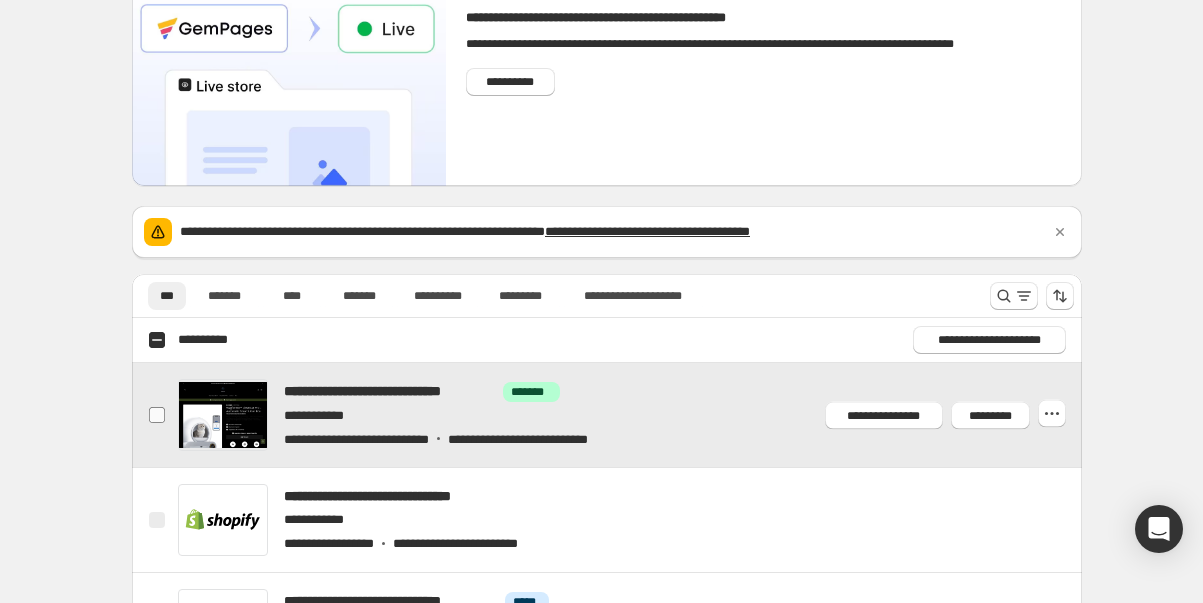 click at bounding box center (157, 415) 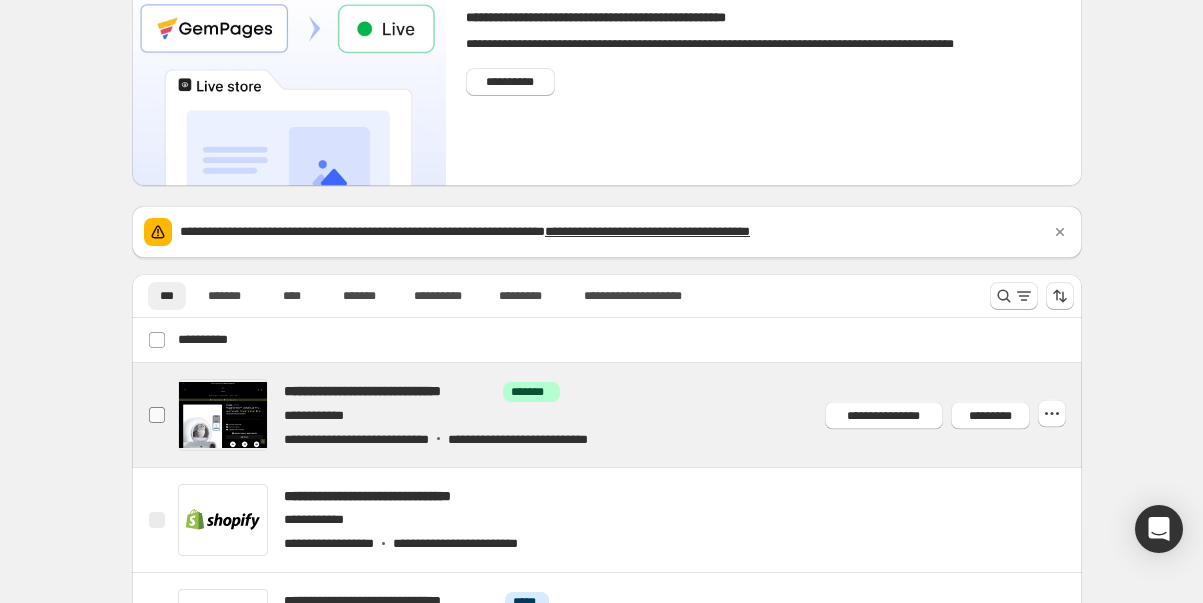 click at bounding box center [157, 415] 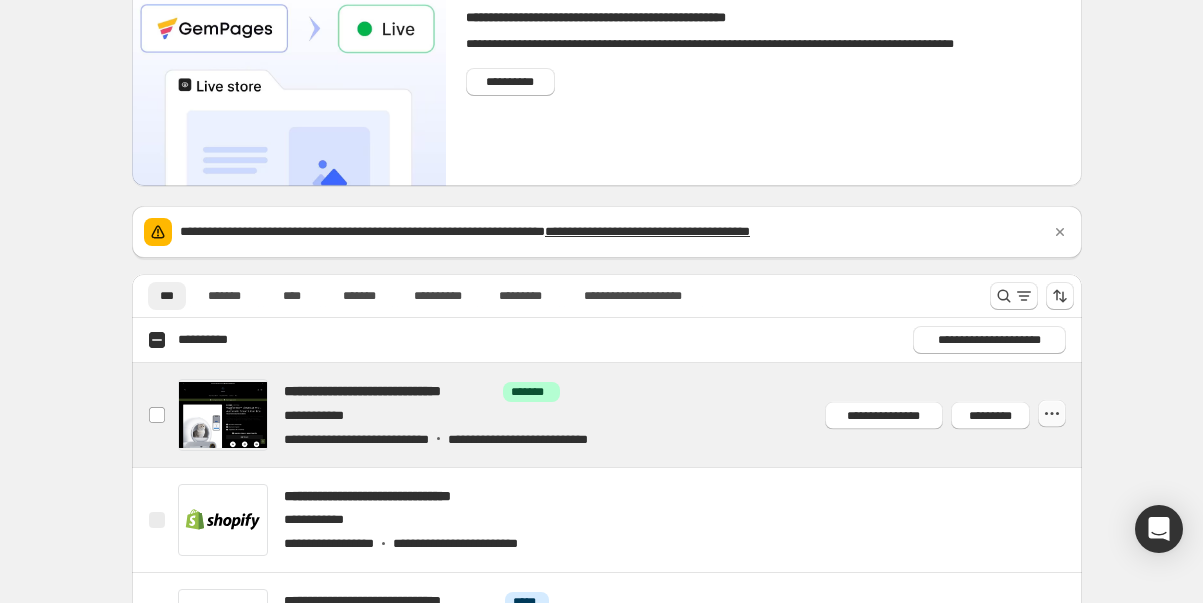 click at bounding box center [1052, 414] 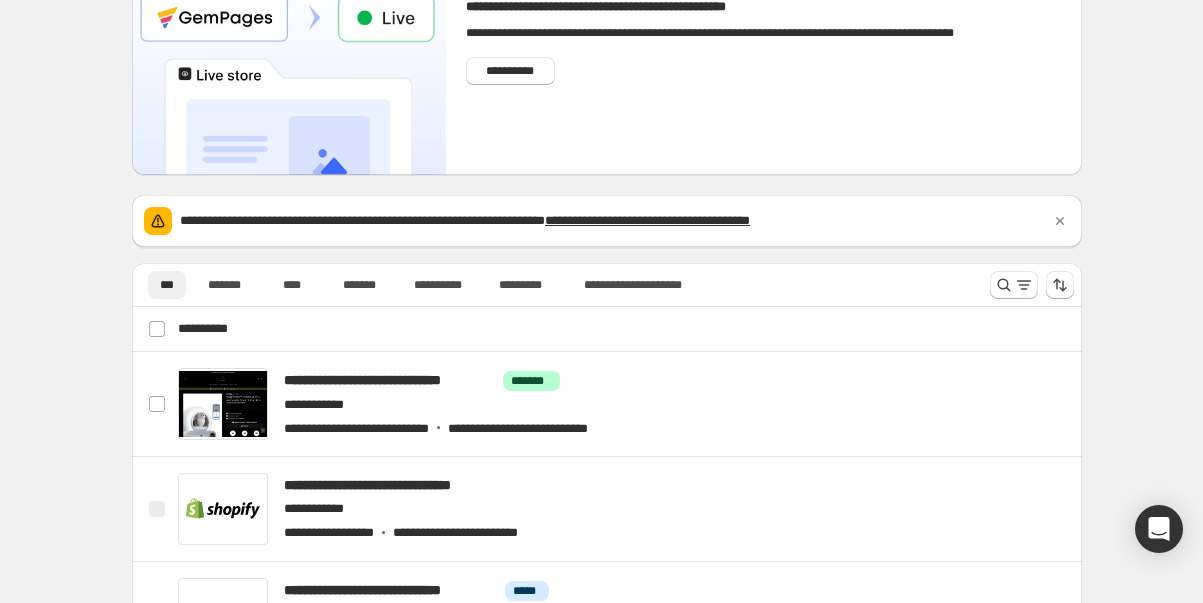 scroll, scrollTop: 98, scrollLeft: 0, axis: vertical 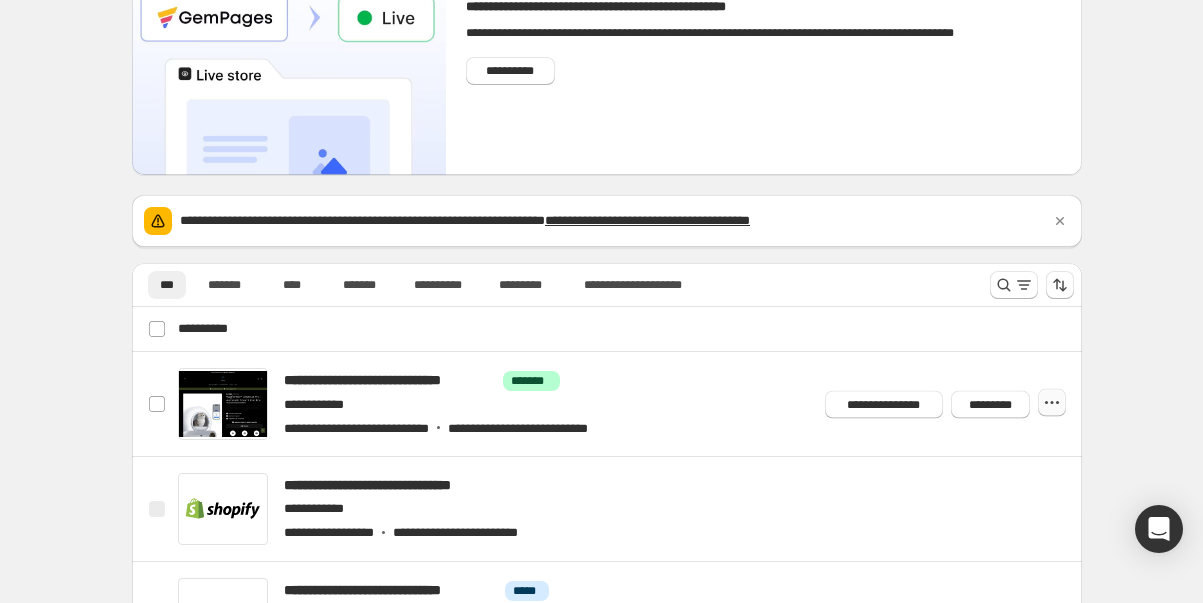 click 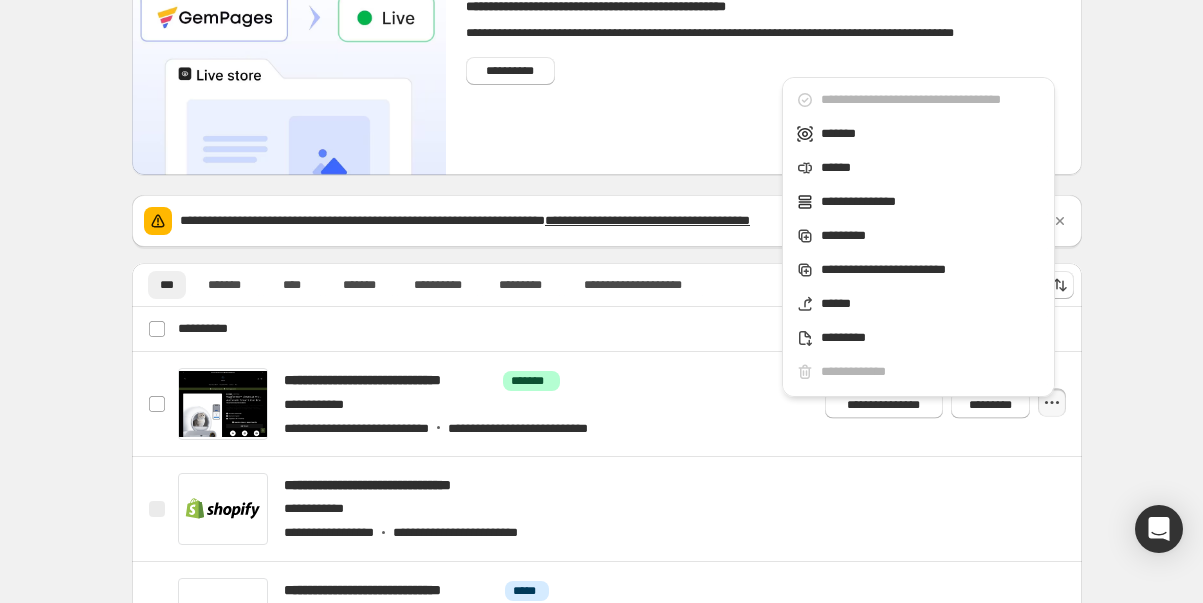 click on "**********" at bounding box center (764, 76) 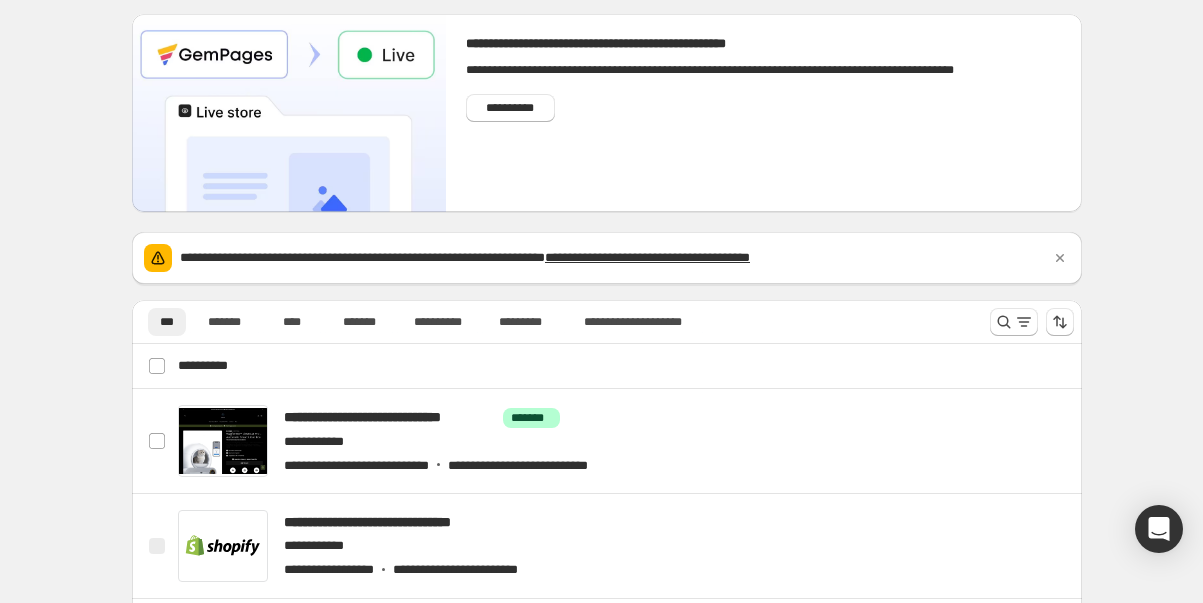scroll, scrollTop: 0, scrollLeft: 0, axis: both 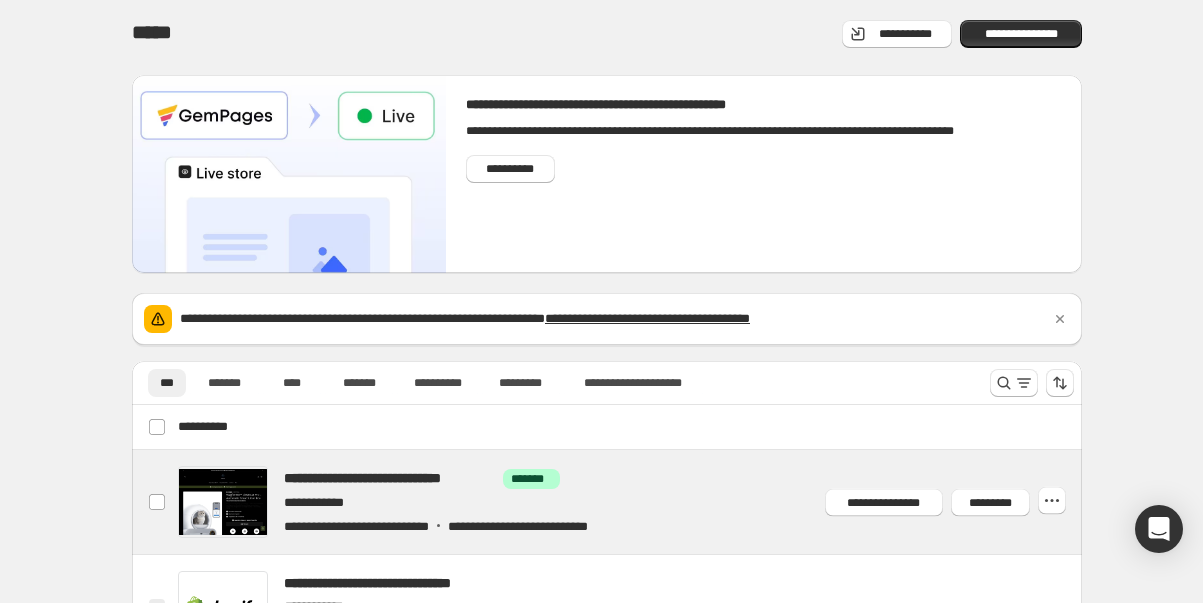 click on "**********" at bounding box center [607, 502] 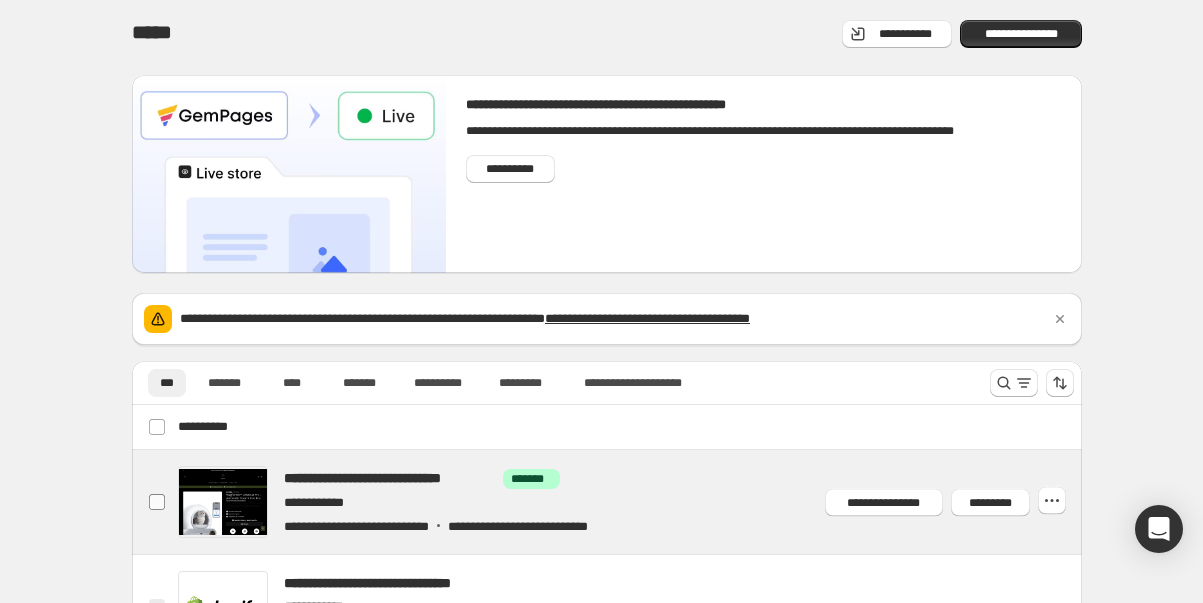 click at bounding box center [157, 502] 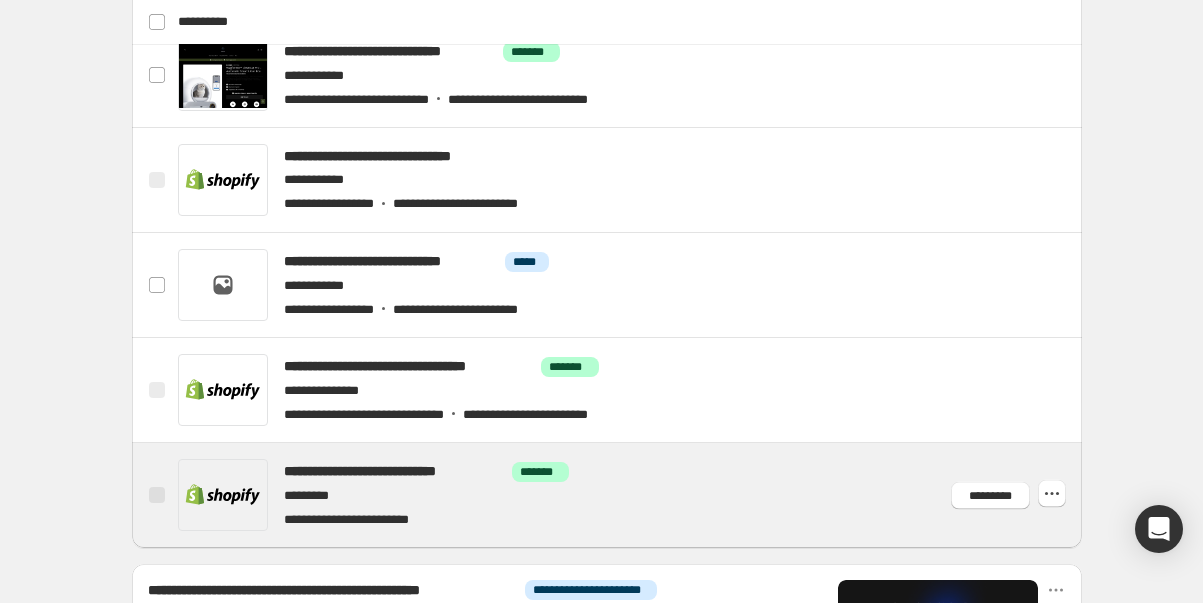 scroll, scrollTop: 605, scrollLeft: 0, axis: vertical 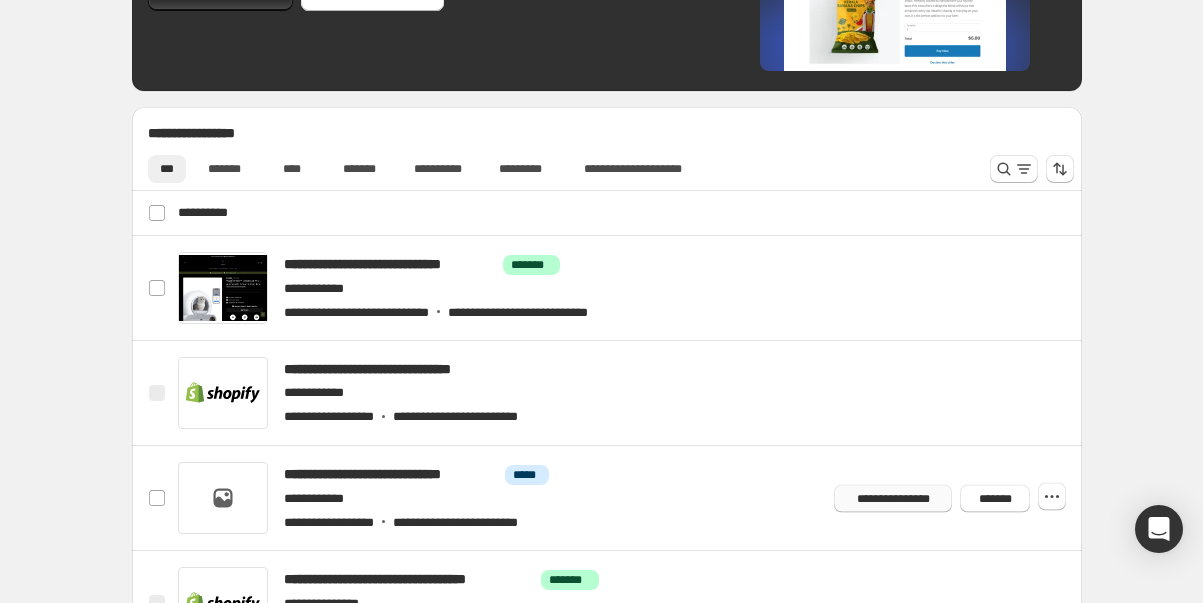 click on "**********" at bounding box center (893, 498) 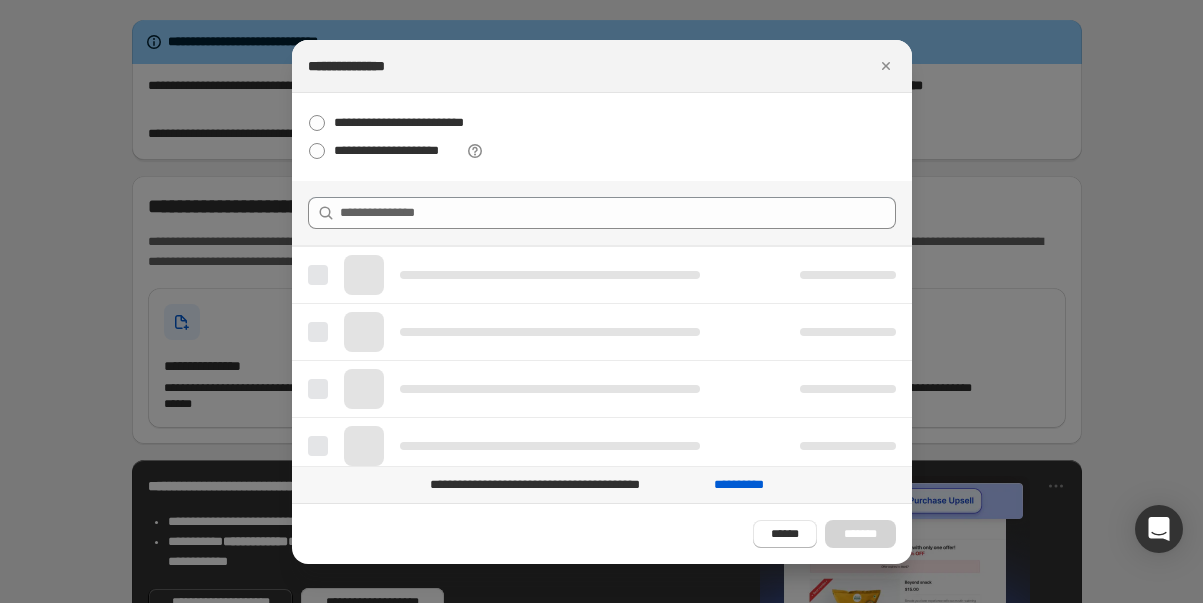 scroll, scrollTop: 0, scrollLeft: 0, axis: both 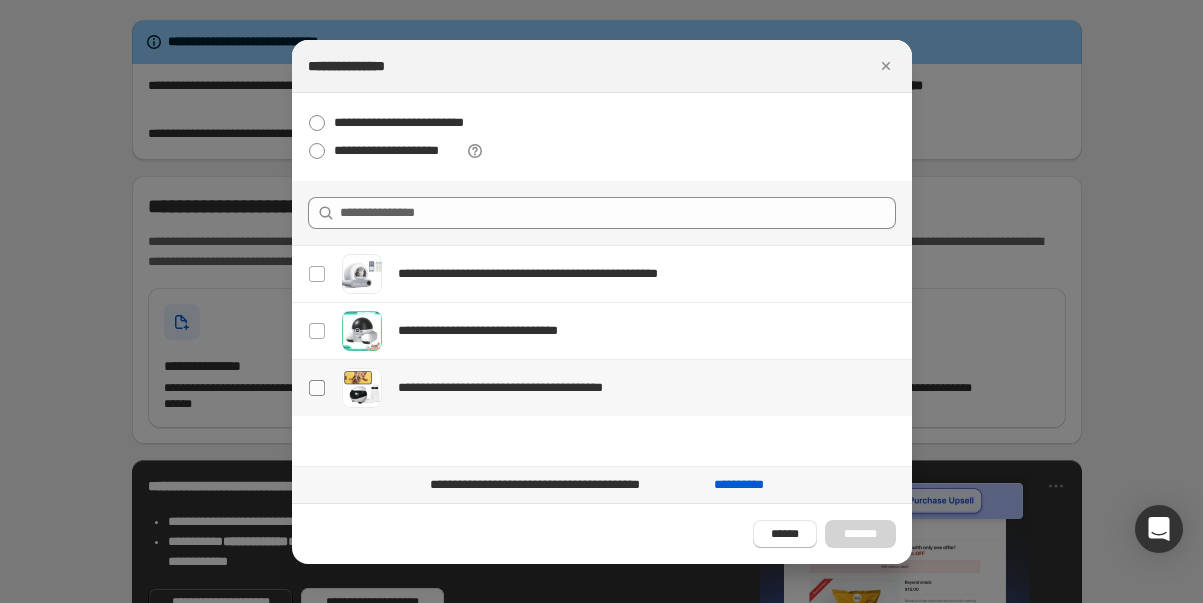click at bounding box center (317, 388) 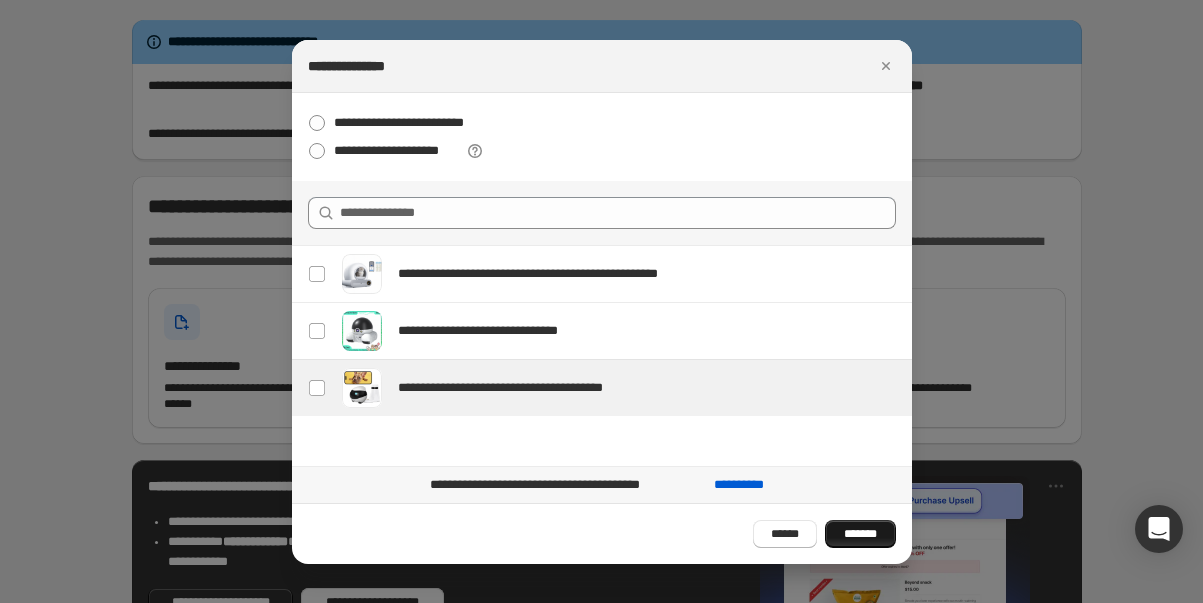 click on "*******" at bounding box center [860, 534] 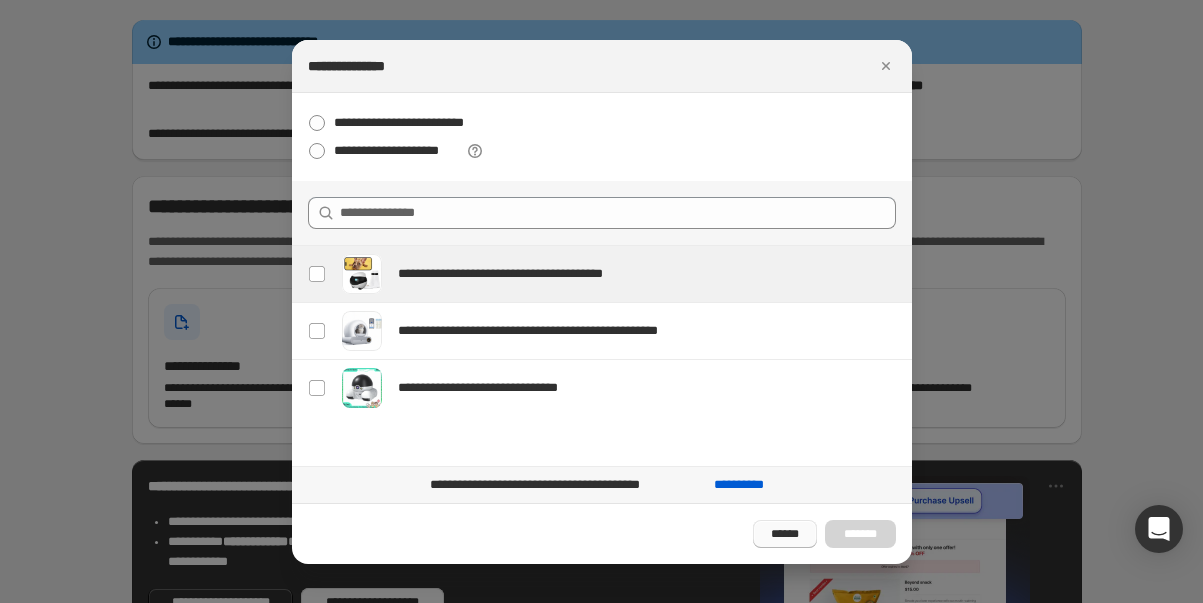 click on "******" at bounding box center (785, 534) 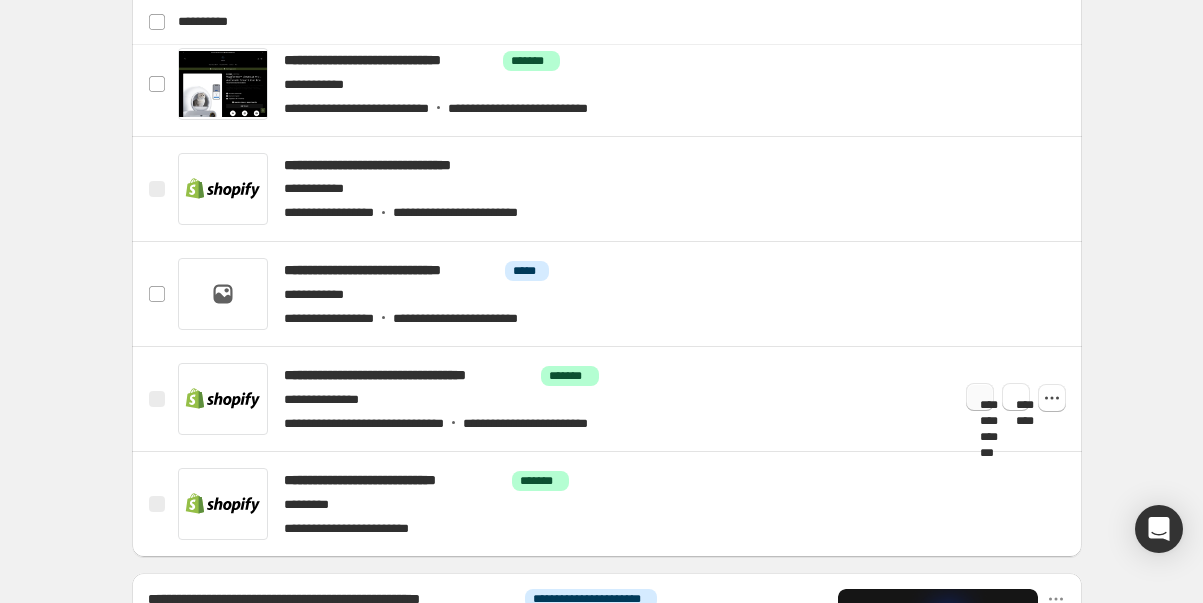 scroll, scrollTop: 814, scrollLeft: 0, axis: vertical 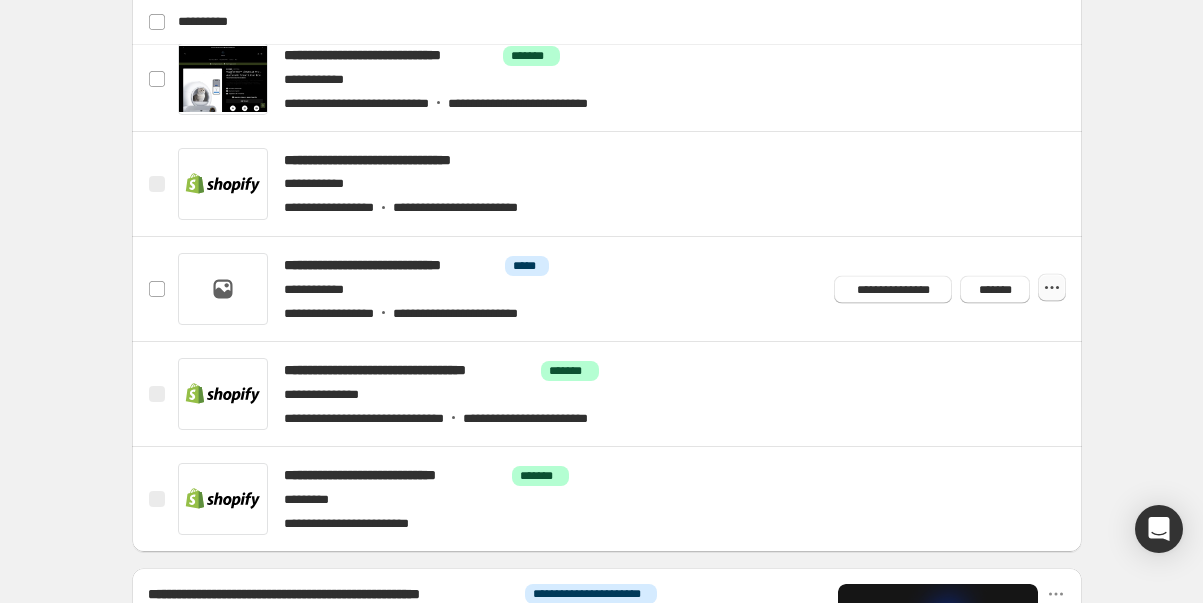 click 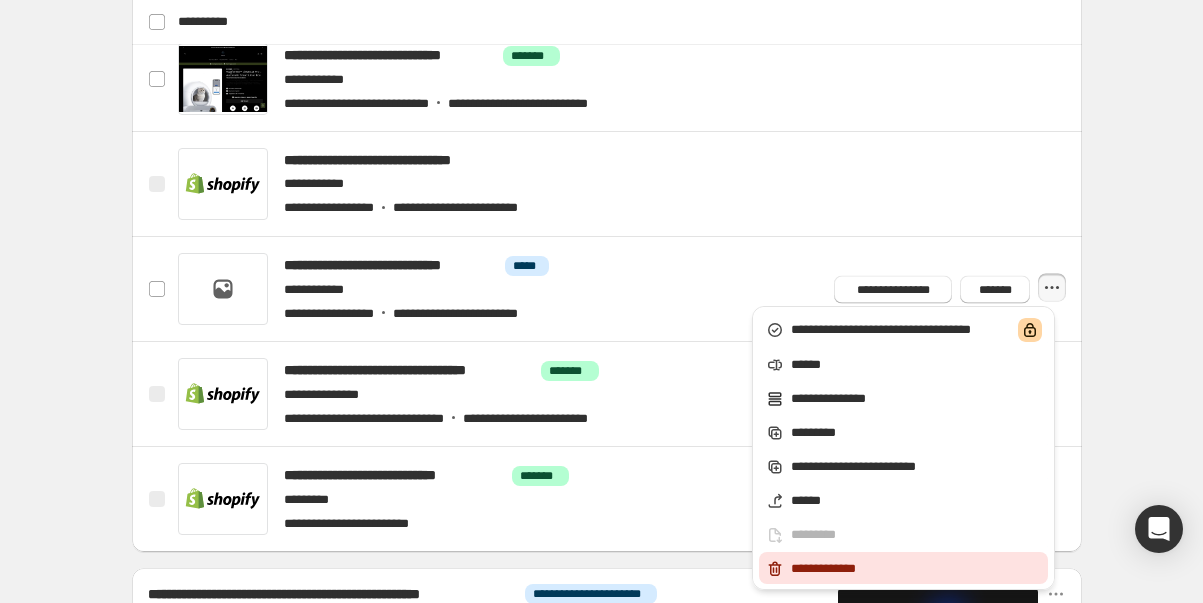 click on "**********" at bounding box center [916, 569] 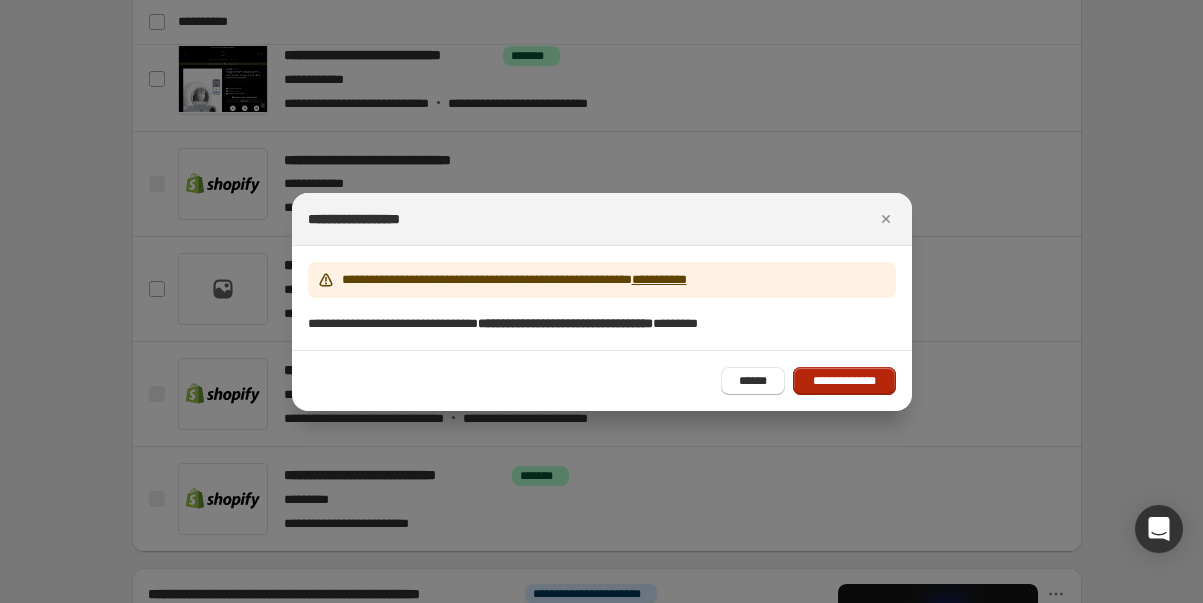 click on "**********" at bounding box center (844, 381) 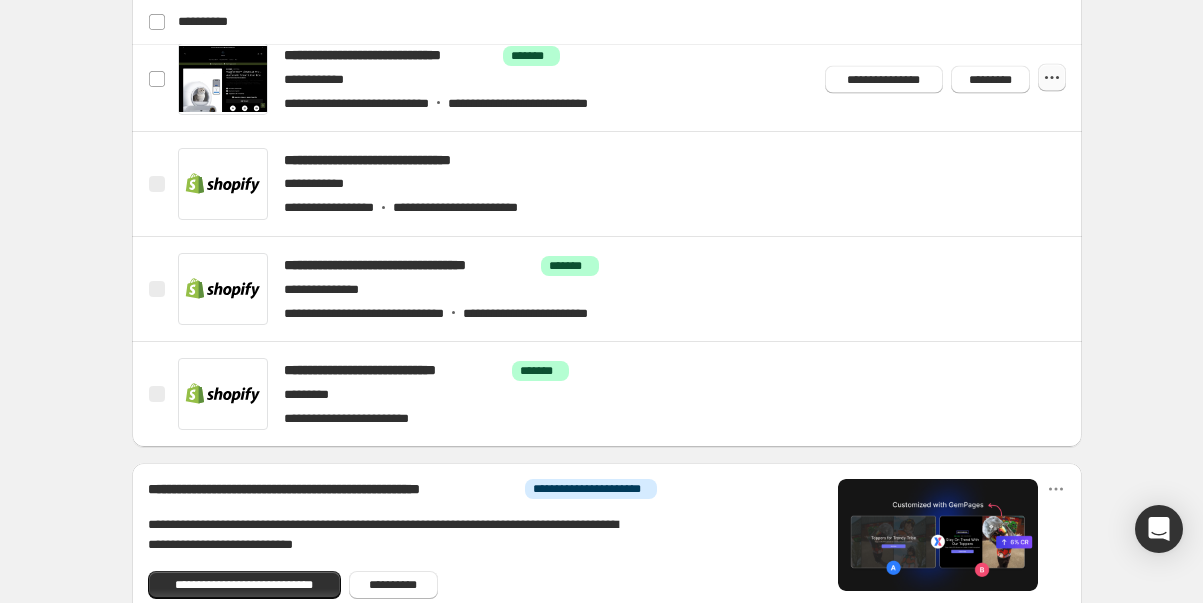 click 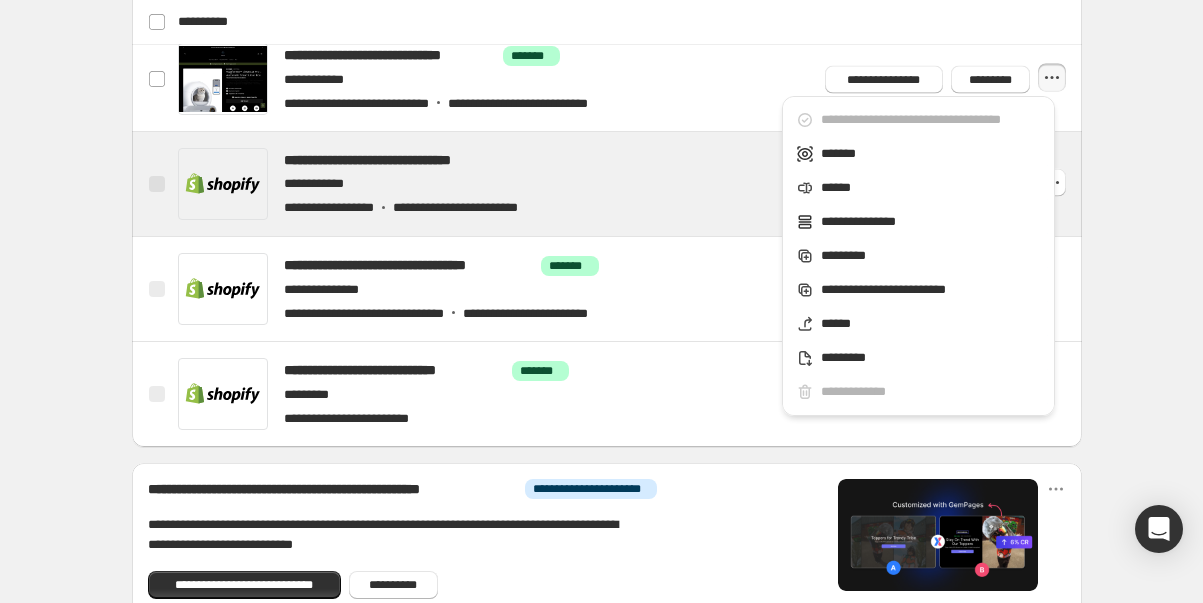click at bounding box center [157, 184] 